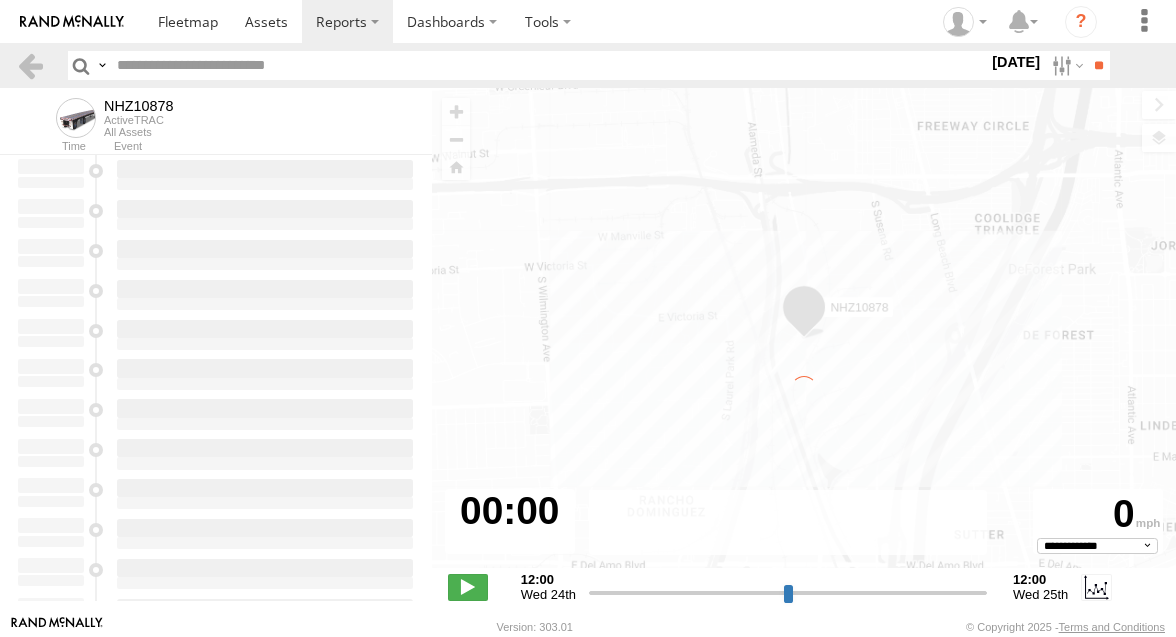 select on "**********" 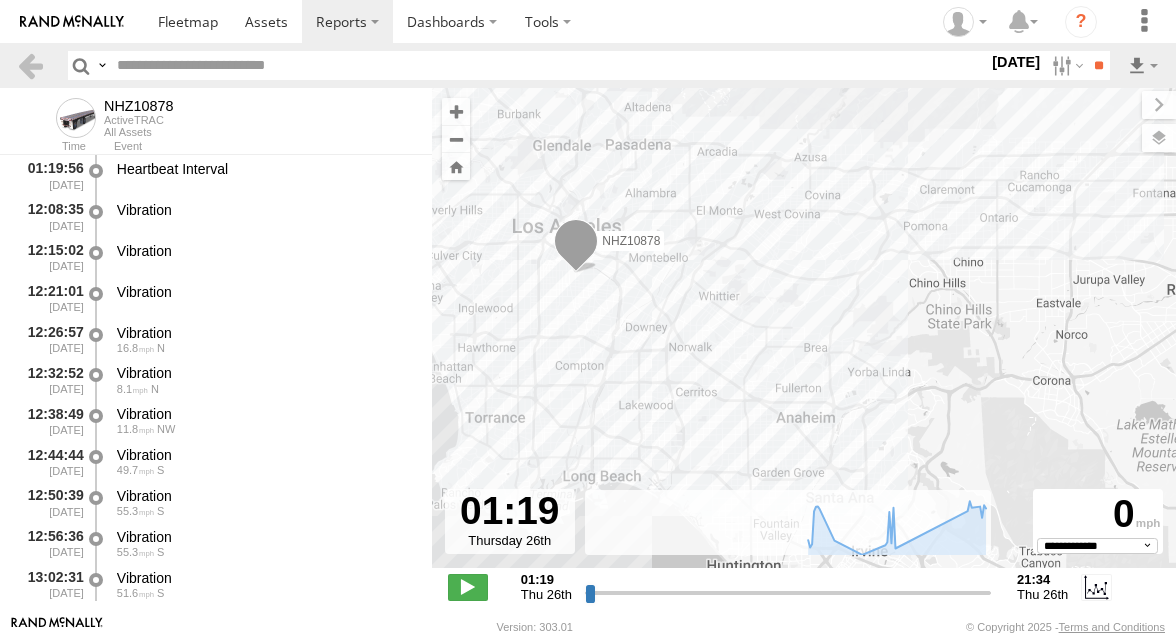 click at bounding box center (548, 65) 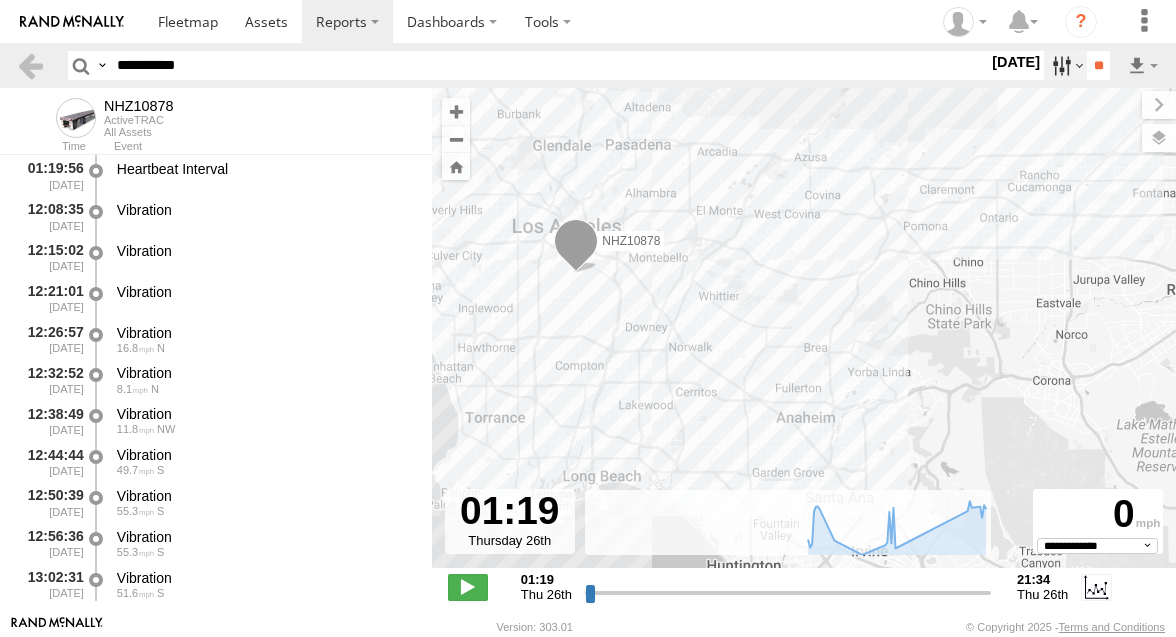 type on "**********" 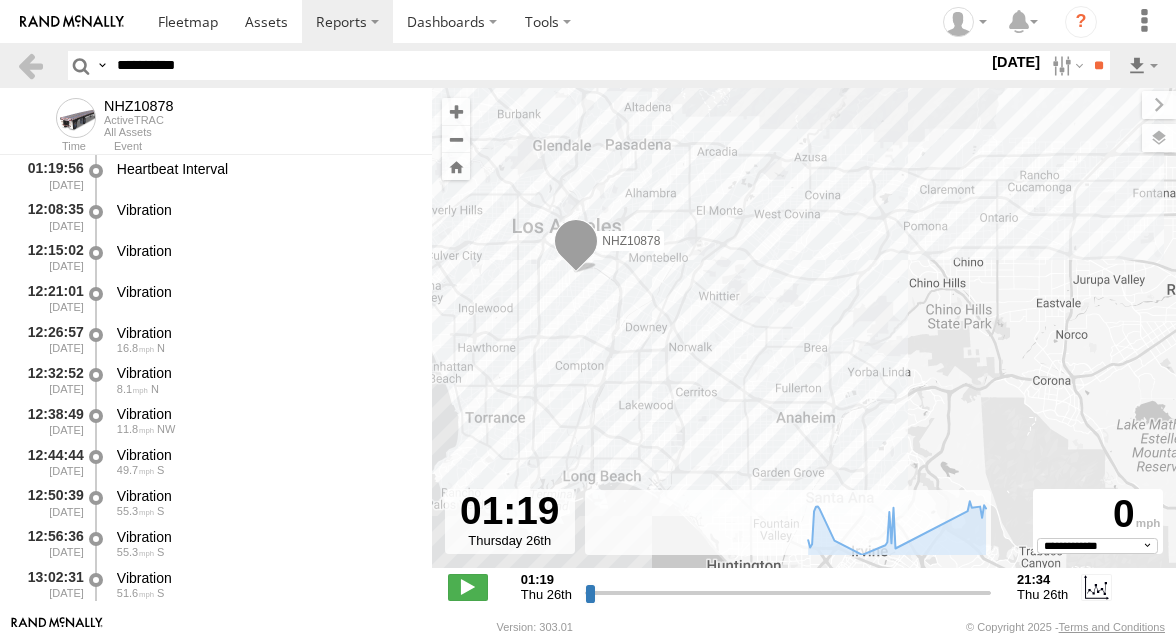 click at bounding box center [0, 0] 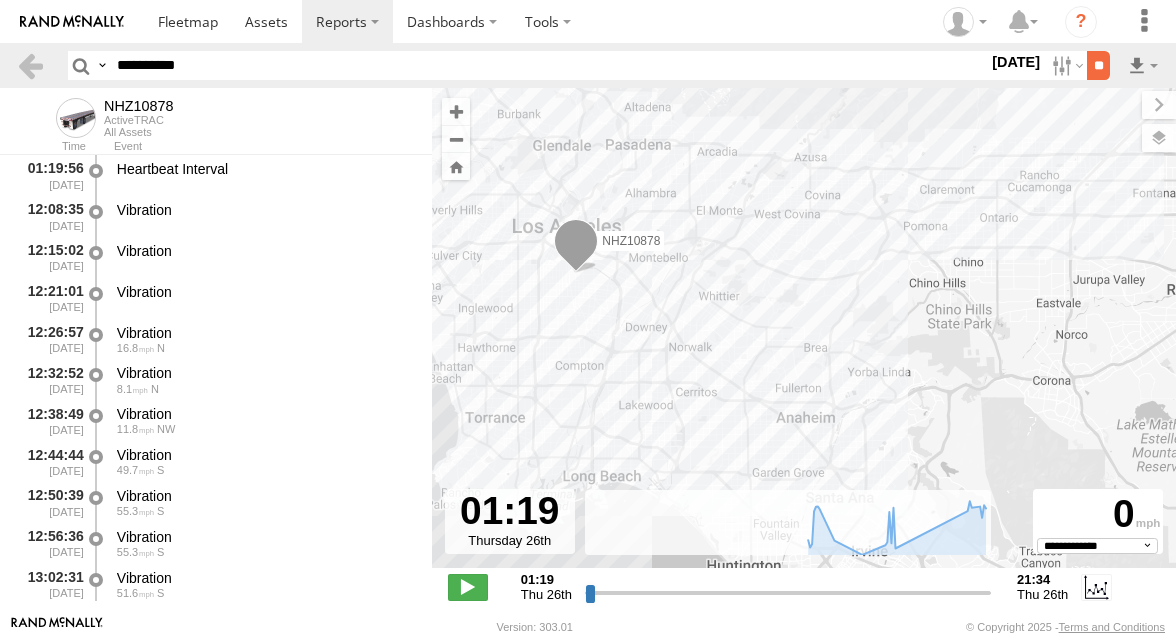 click on "**" at bounding box center (1098, 65) 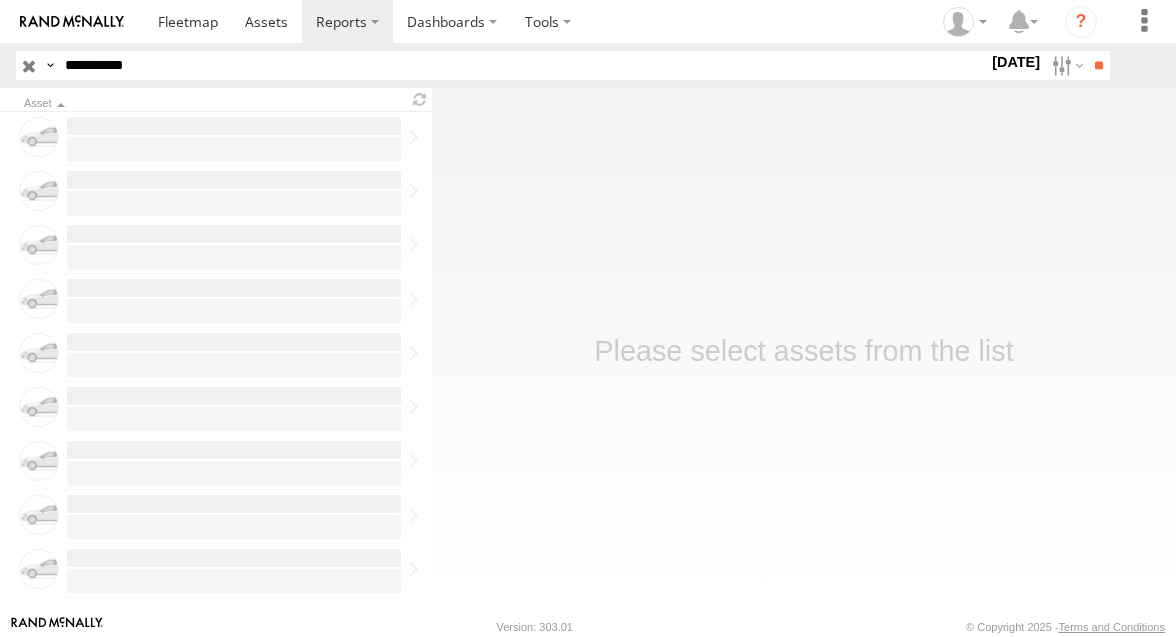 scroll, scrollTop: 0, scrollLeft: 0, axis: both 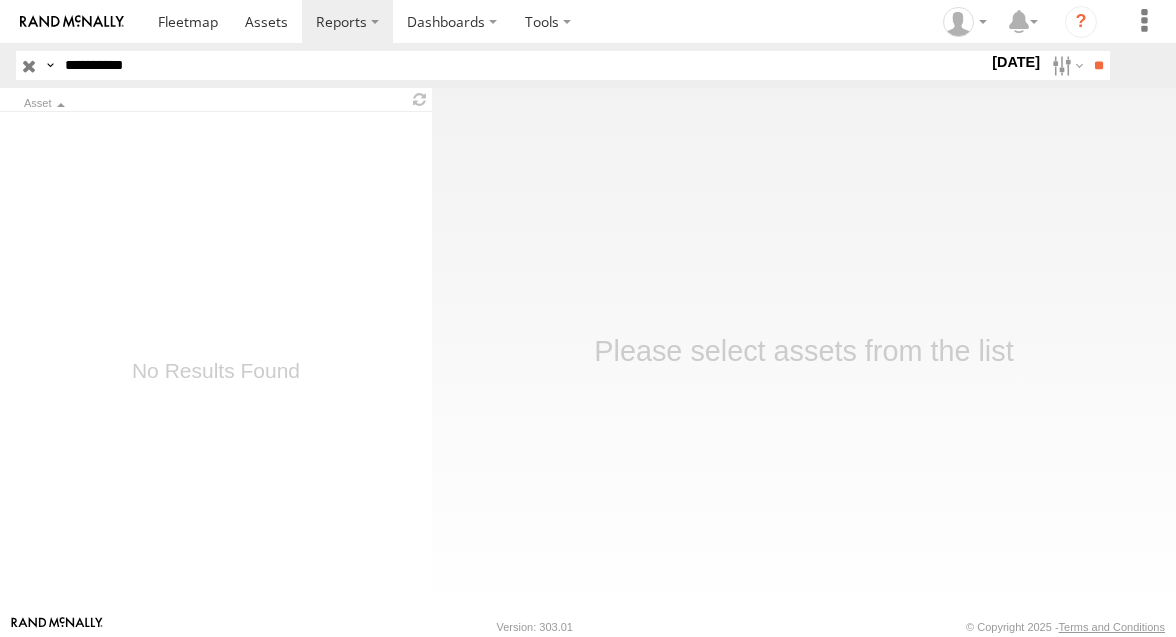 click on "**********" at bounding box center (522, 65) 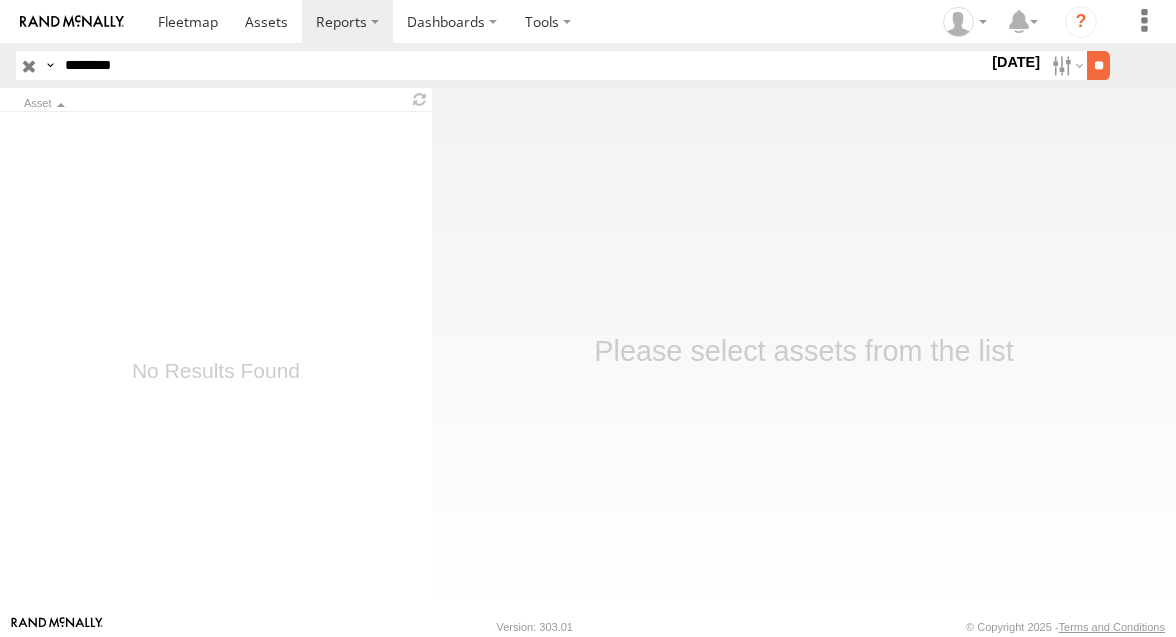 type on "********" 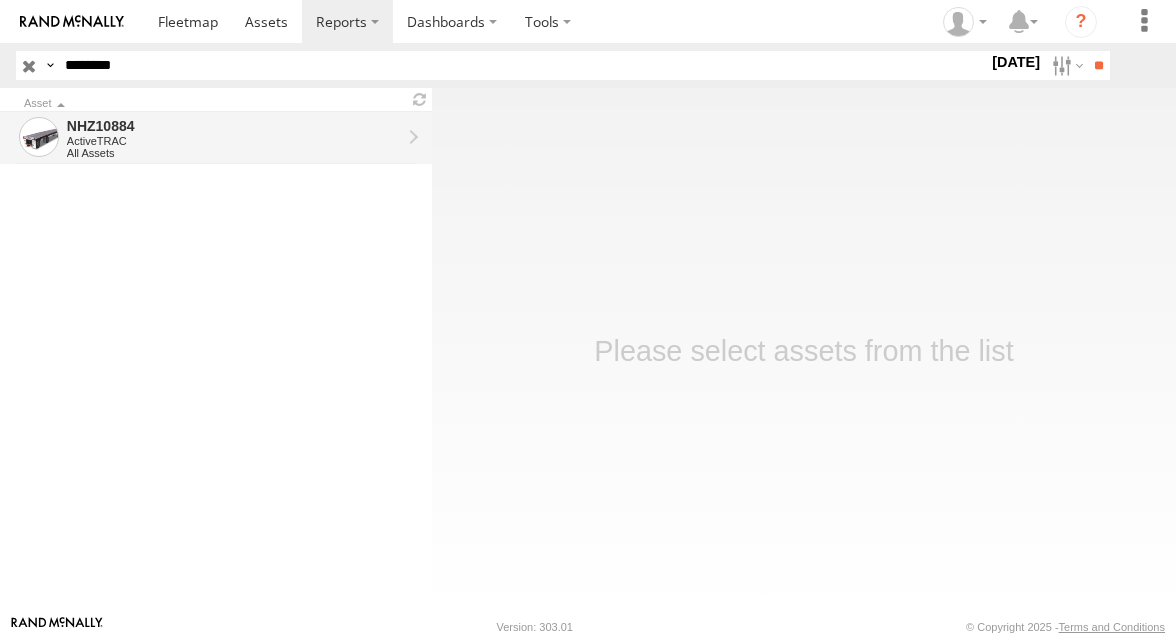 click on "All Assets" at bounding box center (234, 153) 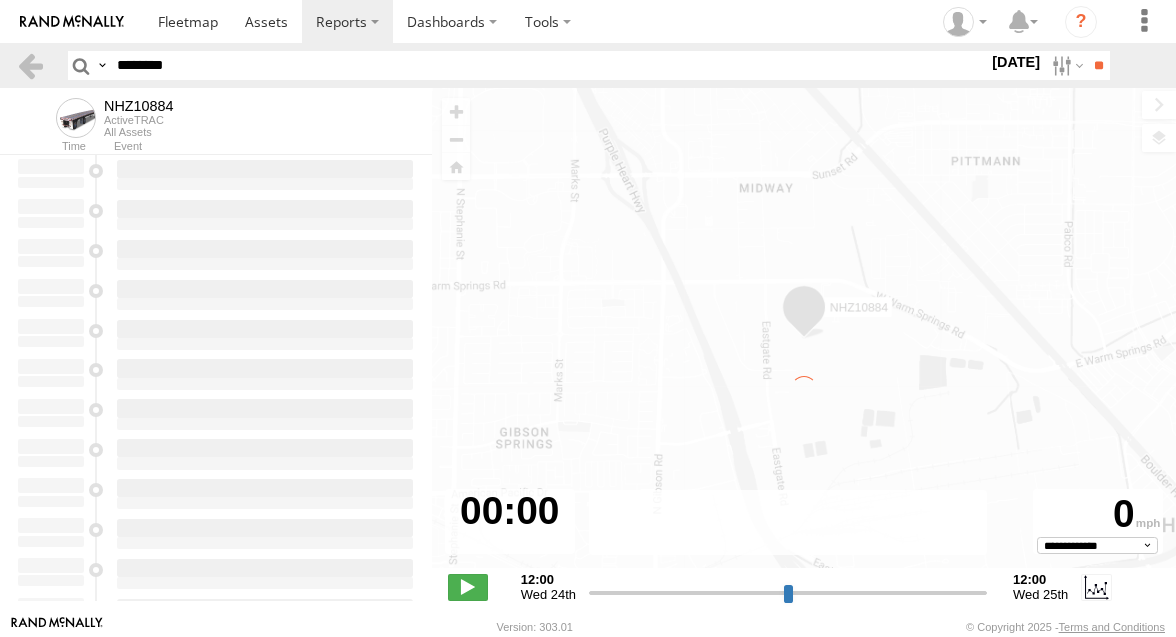 scroll, scrollTop: 0, scrollLeft: 0, axis: both 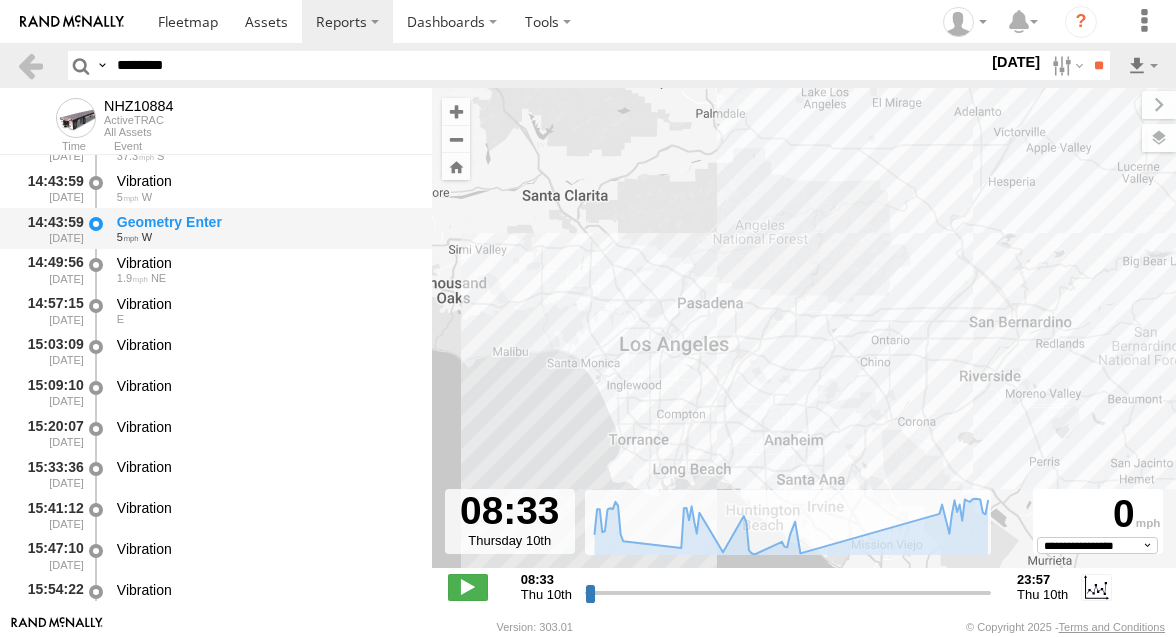 click on "Geometry Enter" at bounding box center (265, 222) 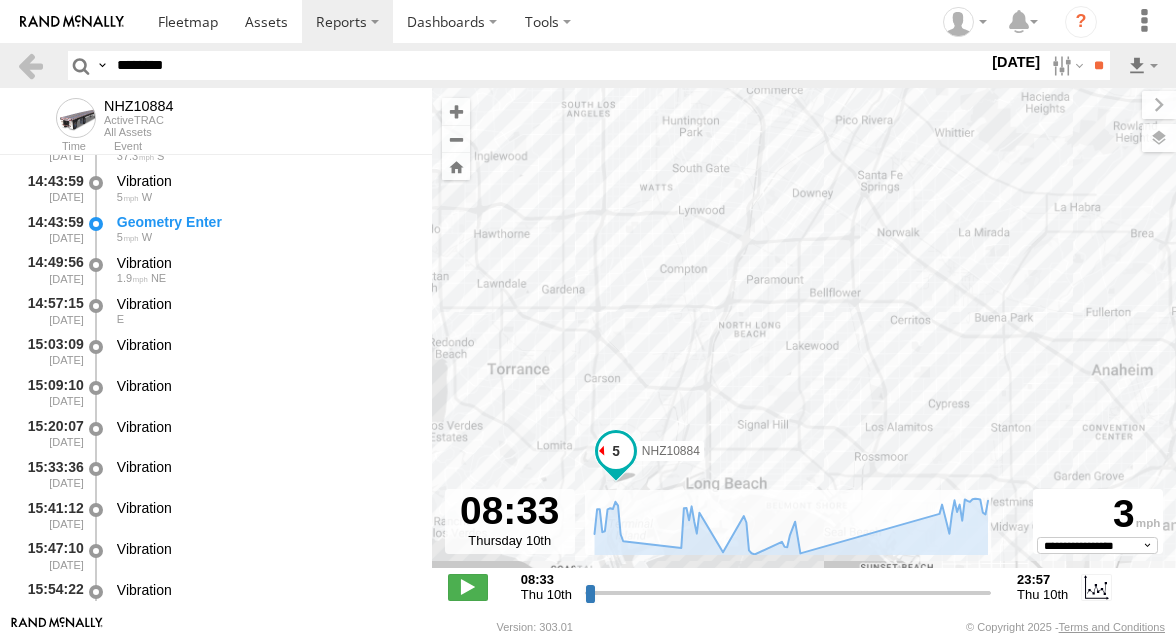 drag, startPoint x: 680, startPoint y: 464, endPoint x: 680, endPoint y: 339, distance: 125 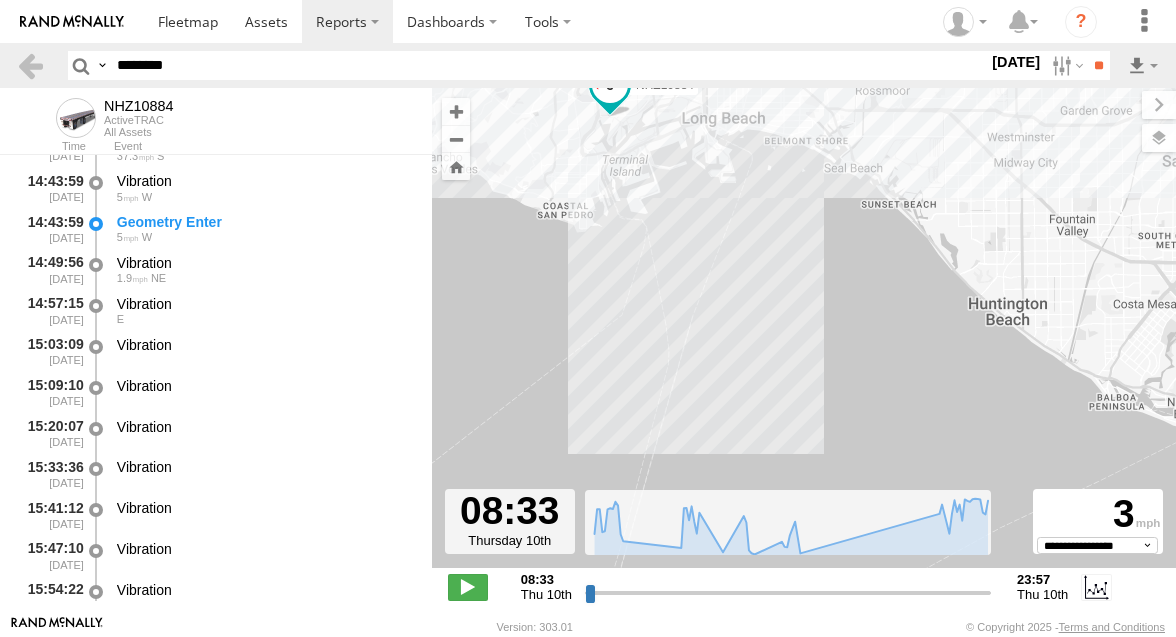 drag, startPoint x: 585, startPoint y: 222, endPoint x: 585, endPoint y: 237, distance: 15 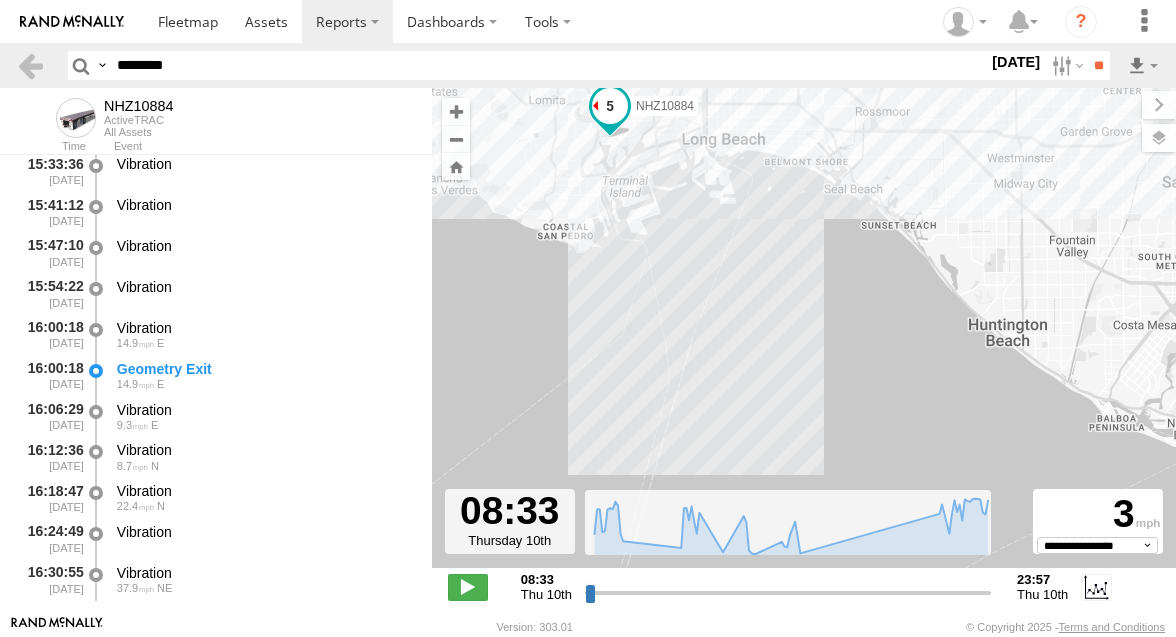 scroll, scrollTop: 2259, scrollLeft: 0, axis: vertical 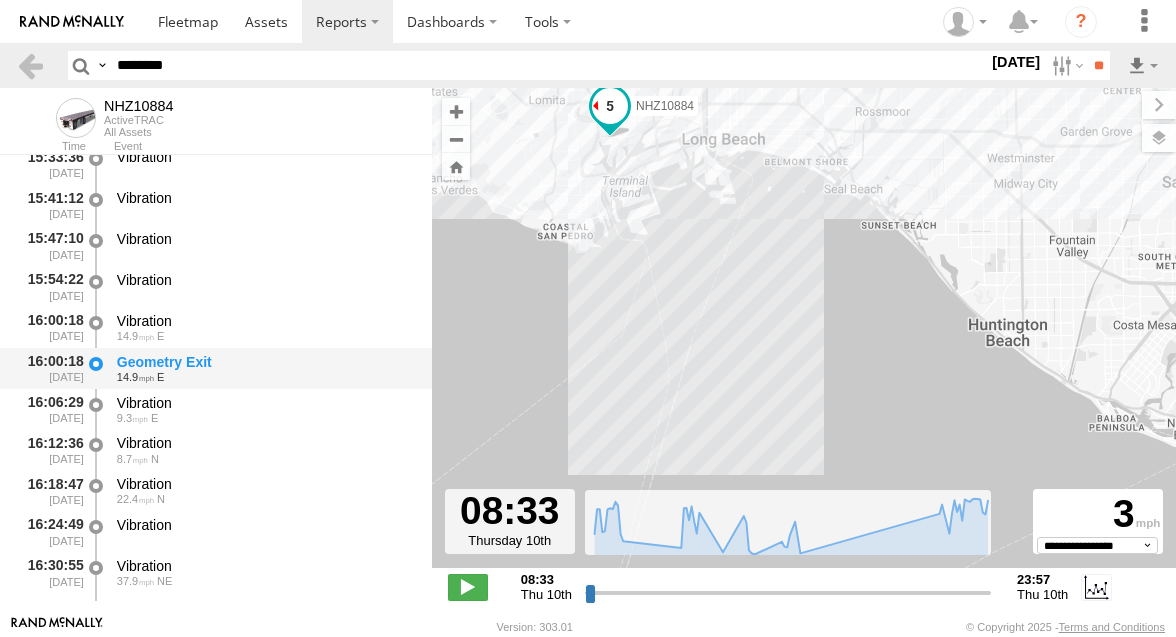 click on "Geometry Exit" at bounding box center [265, 362] 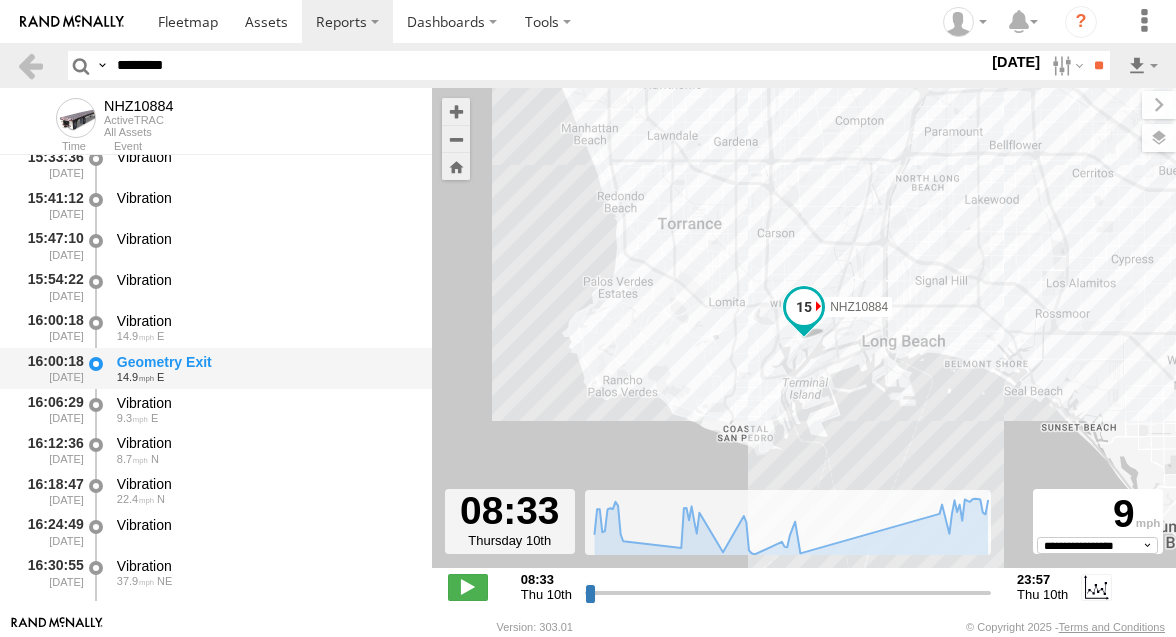 click on "Geometry Exit" at bounding box center (265, 362) 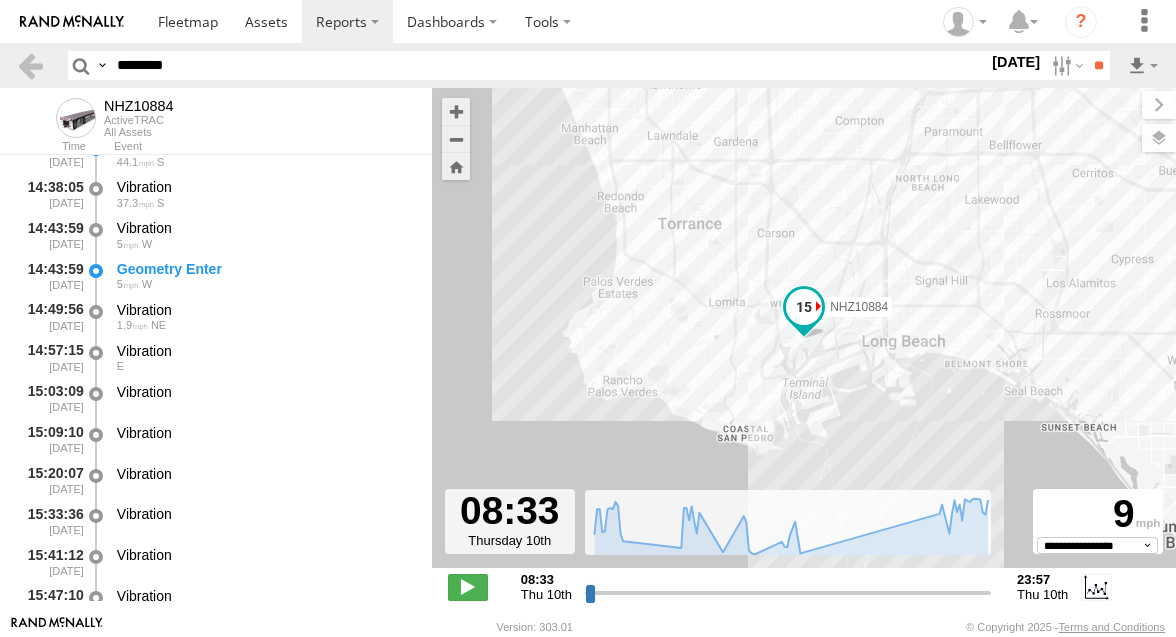 scroll, scrollTop: 1892, scrollLeft: 0, axis: vertical 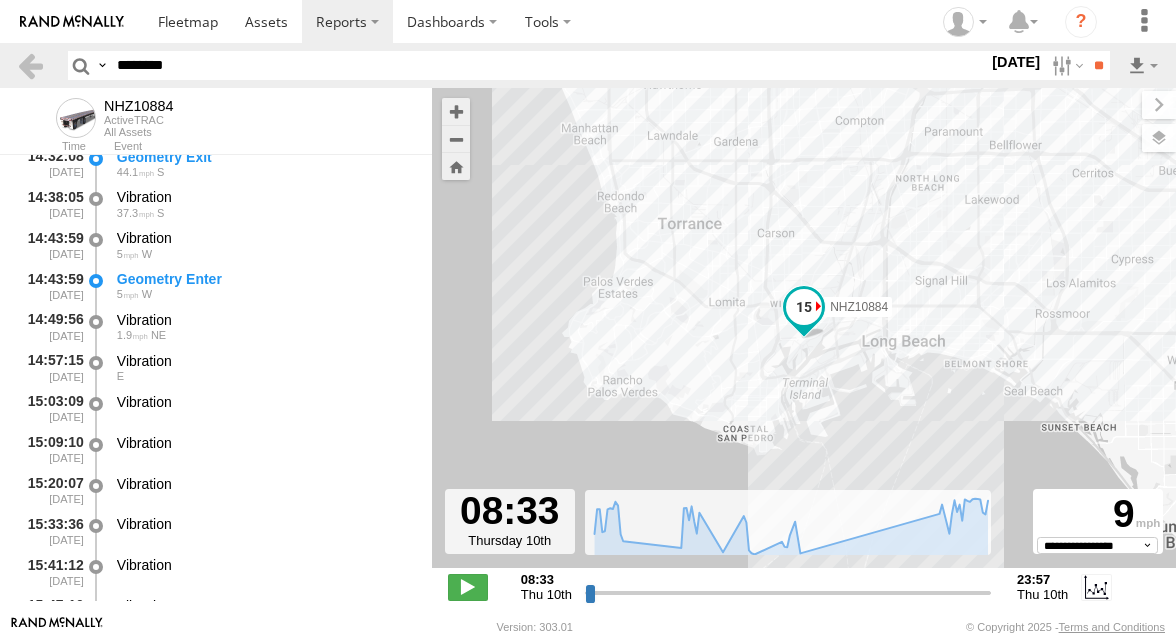 click on "********" at bounding box center [548, 65] 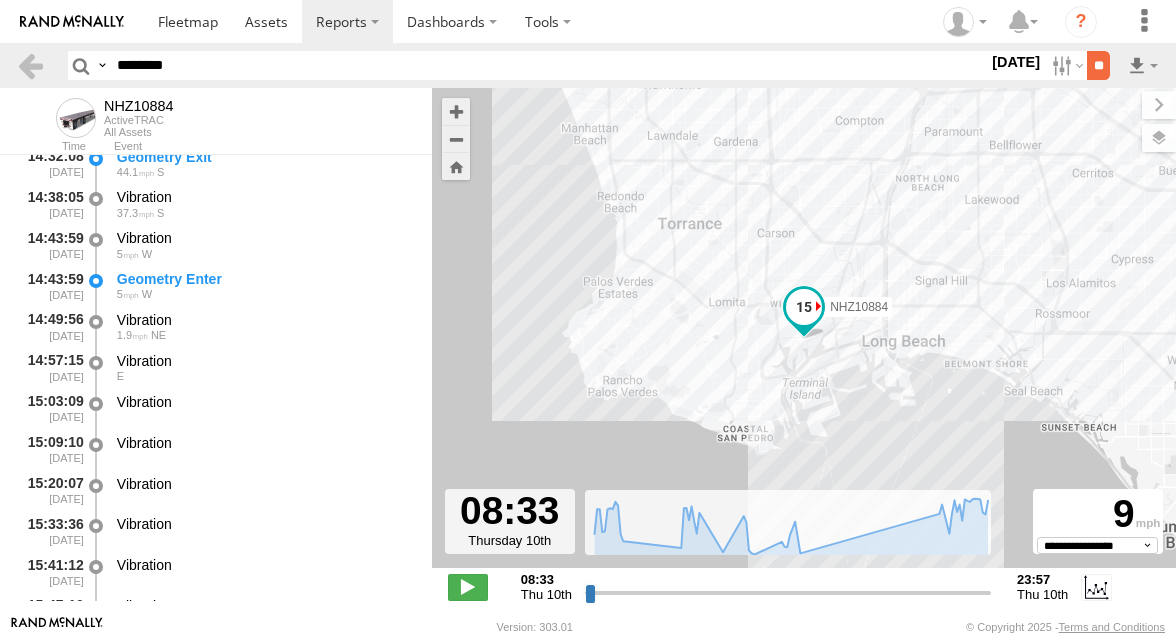 type on "********" 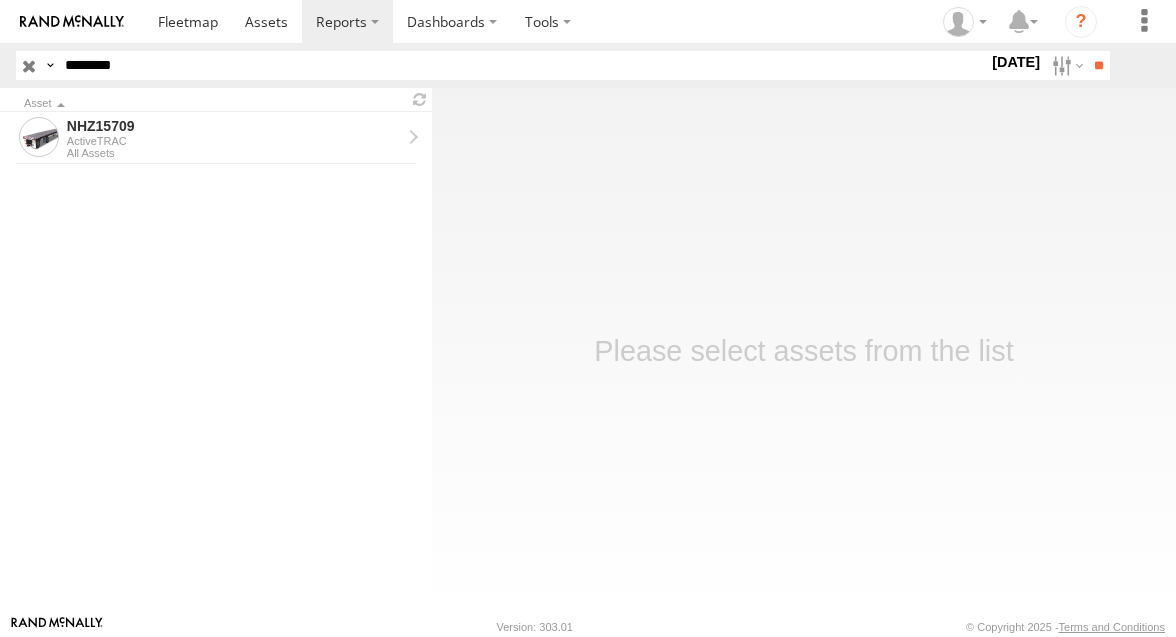 scroll, scrollTop: 0, scrollLeft: 0, axis: both 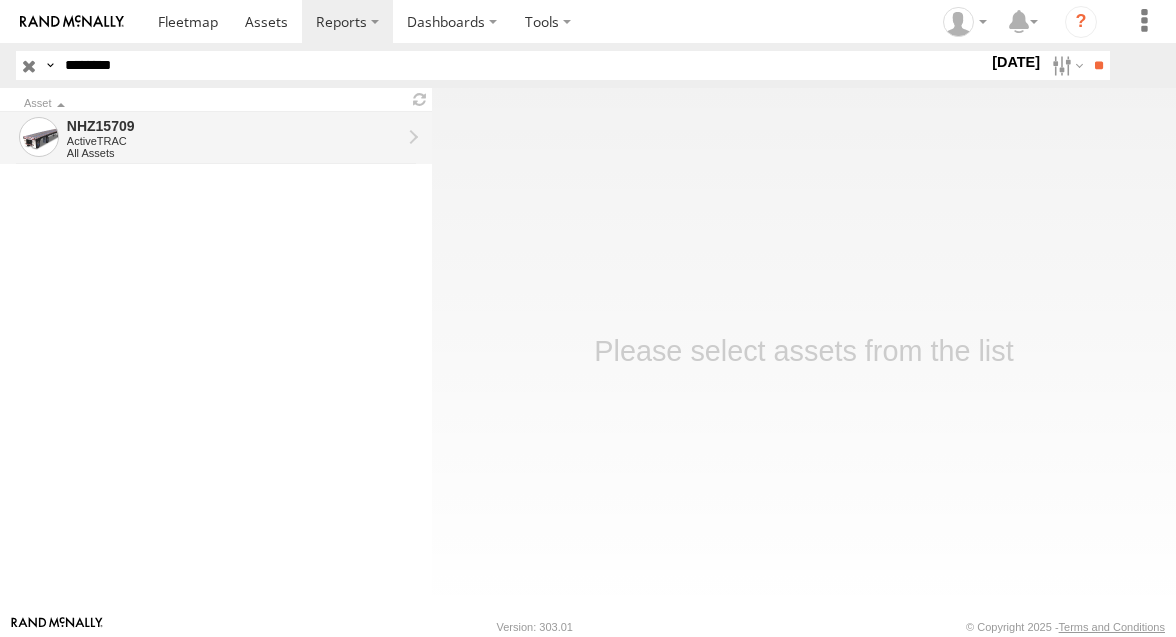 click on "ActiveTRAC" at bounding box center [234, 141] 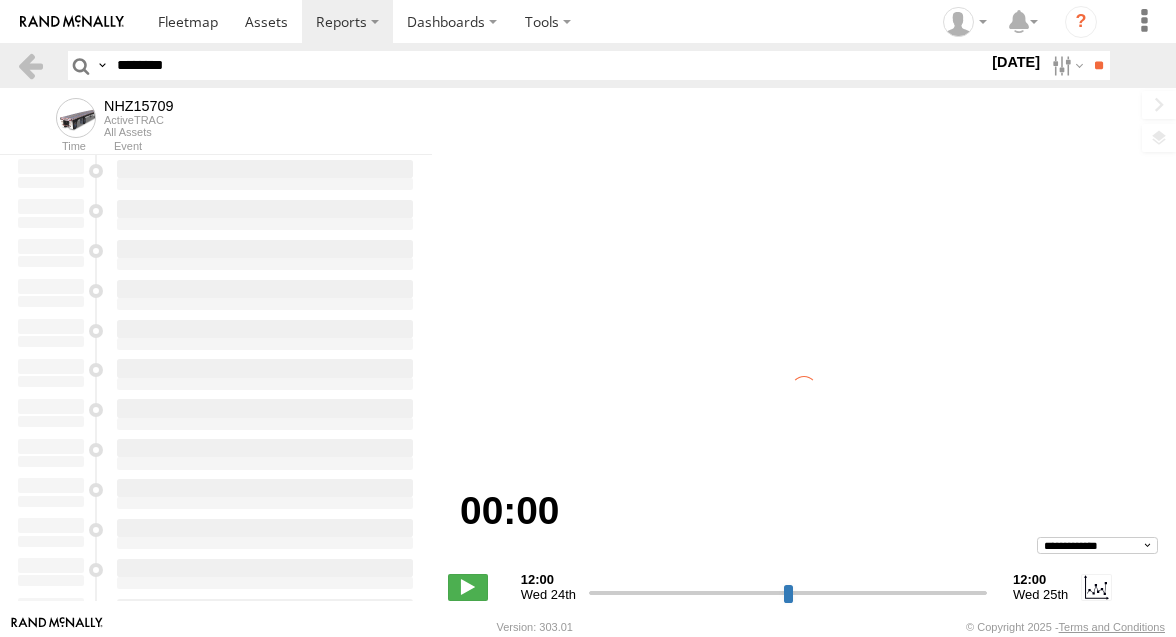 scroll, scrollTop: 0, scrollLeft: 0, axis: both 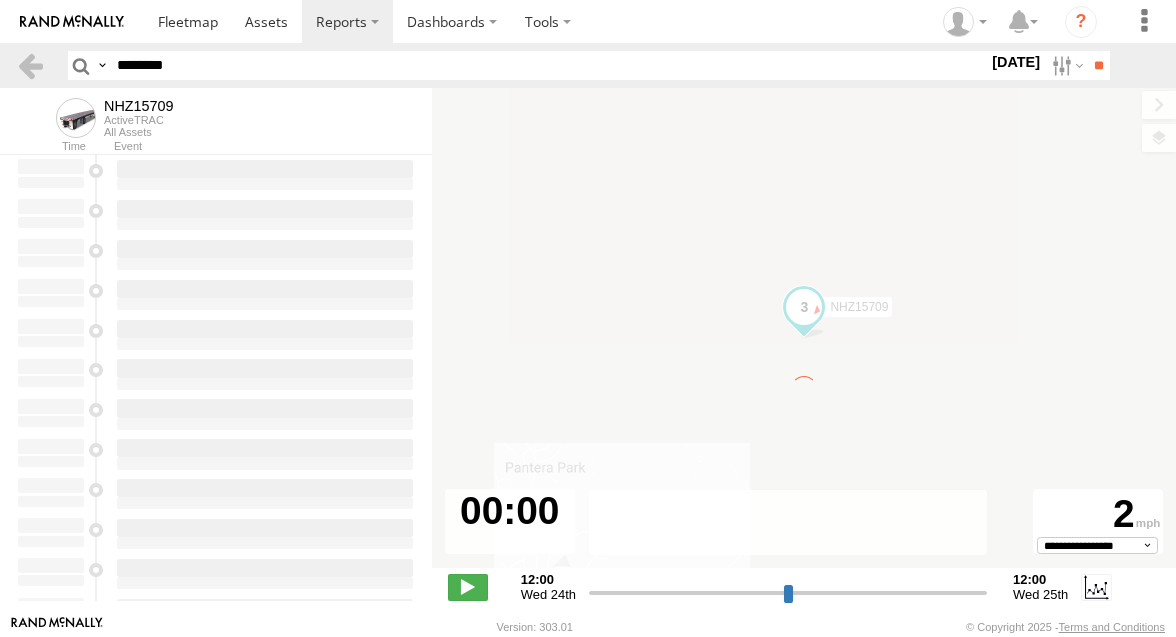 type on "**********" 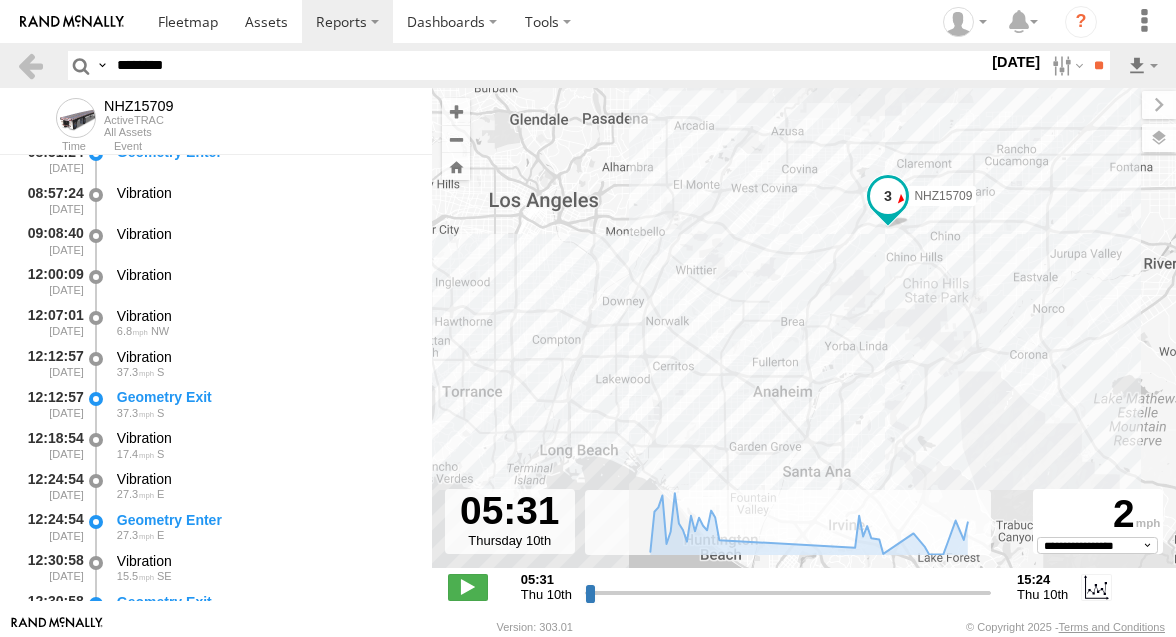 scroll, scrollTop: 1191, scrollLeft: 0, axis: vertical 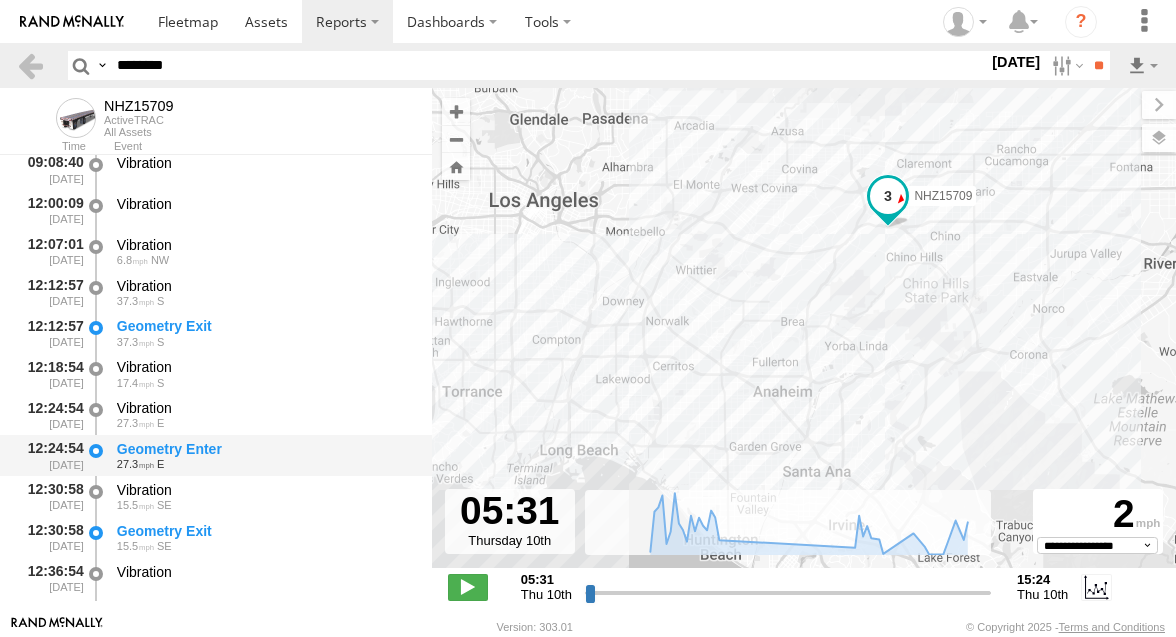 click on "Geometry Enter" at bounding box center (265, 449) 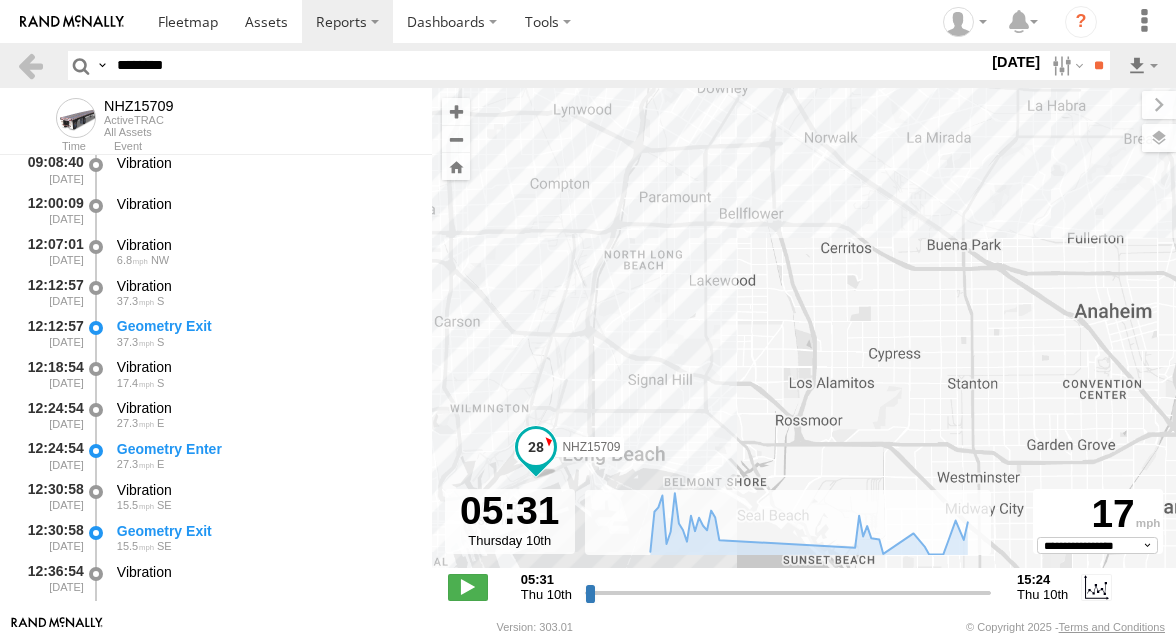 drag, startPoint x: 555, startPoint y: 447, endPoint x: 612, endPoint y: 414, distance: 65.863495 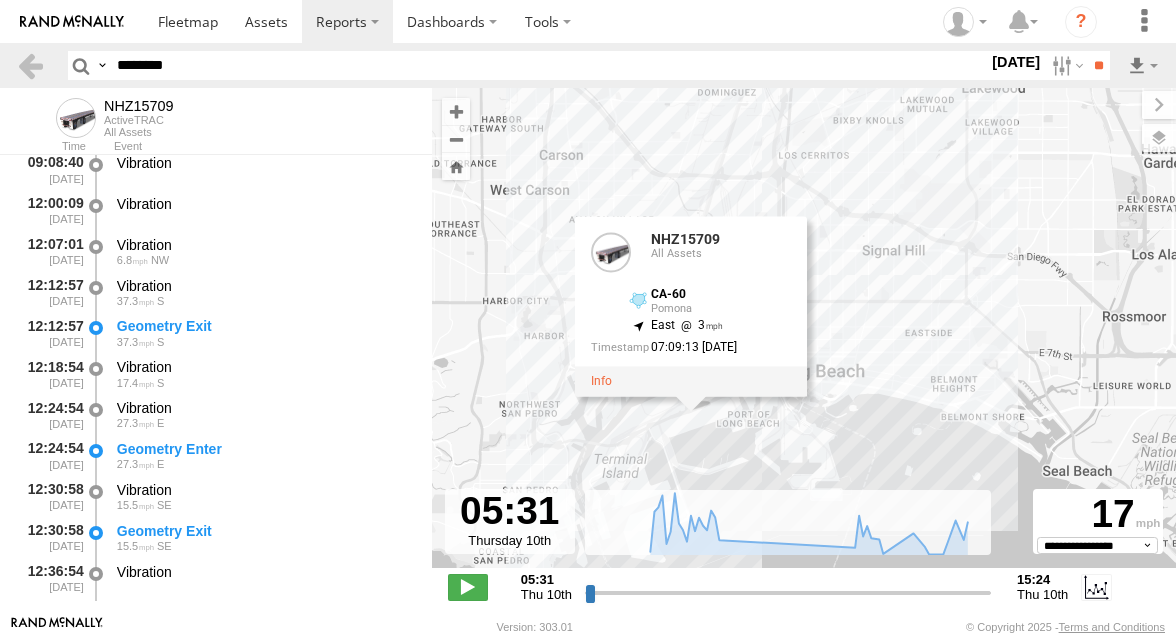 drag, startPoint x: 612, startPoint y: 414, endPoint x: 594, endPoint y: 384, distance: 34.98571 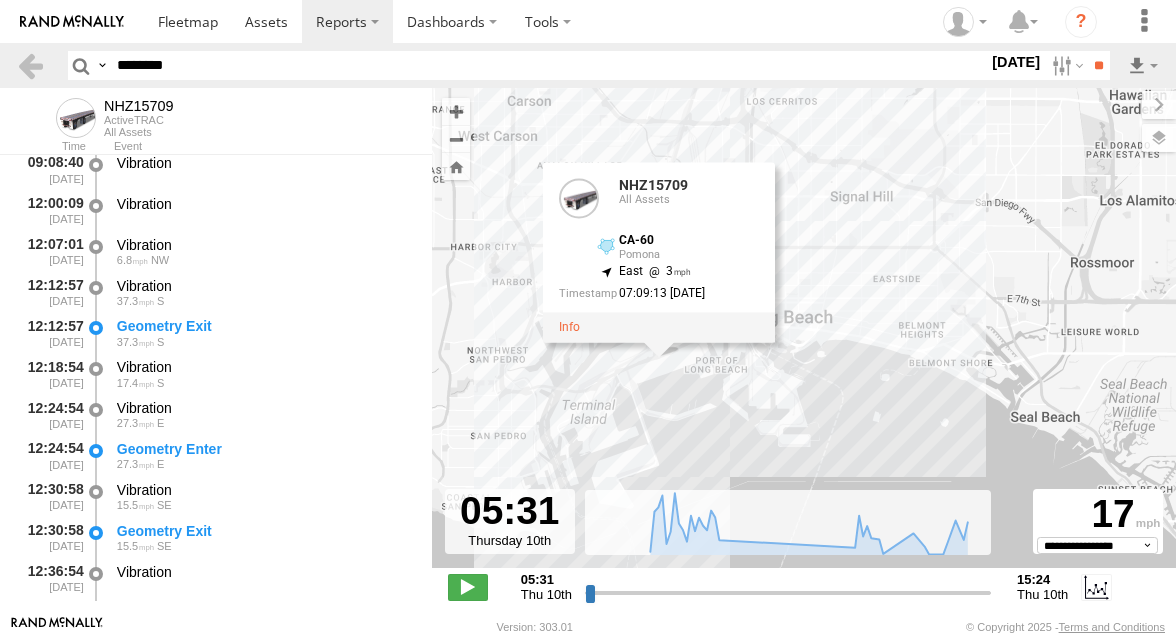 click on "NHZ15709 NHZ15709 All Assets CA-60 Pomona 33.75852 ,  -118.23731 East 3 07:09:13 [DATE]" at bounding box center [804, 338] 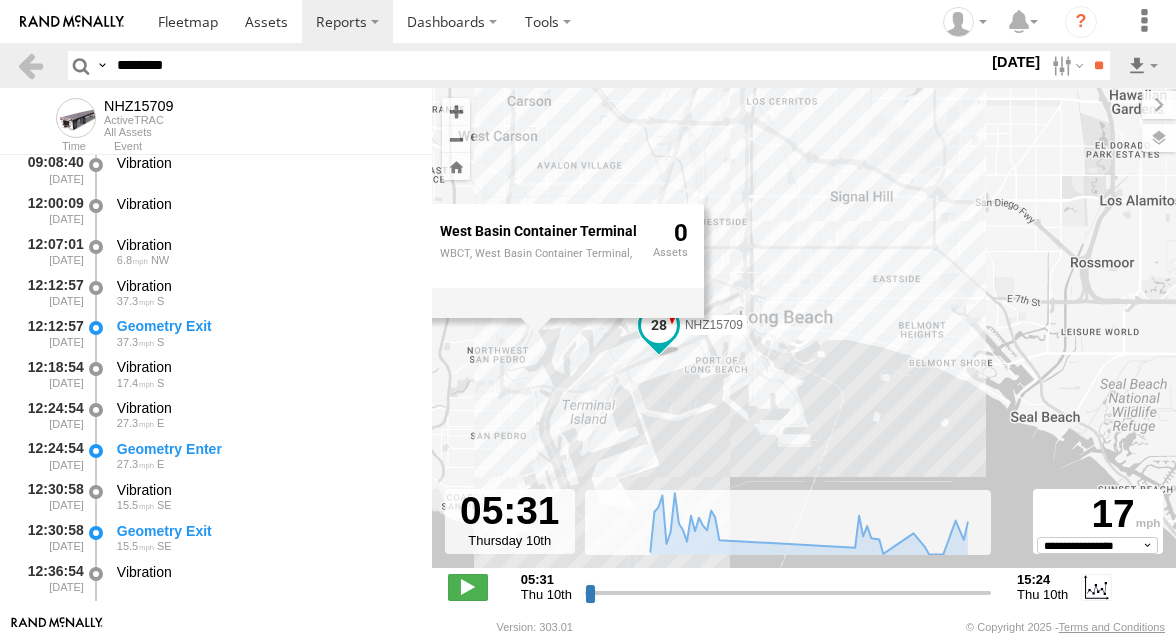 click on "NHZ15709 West Basin Container Terminal WBCT, West Basin Container Terminal, 0" at bounding box center [804, 338] 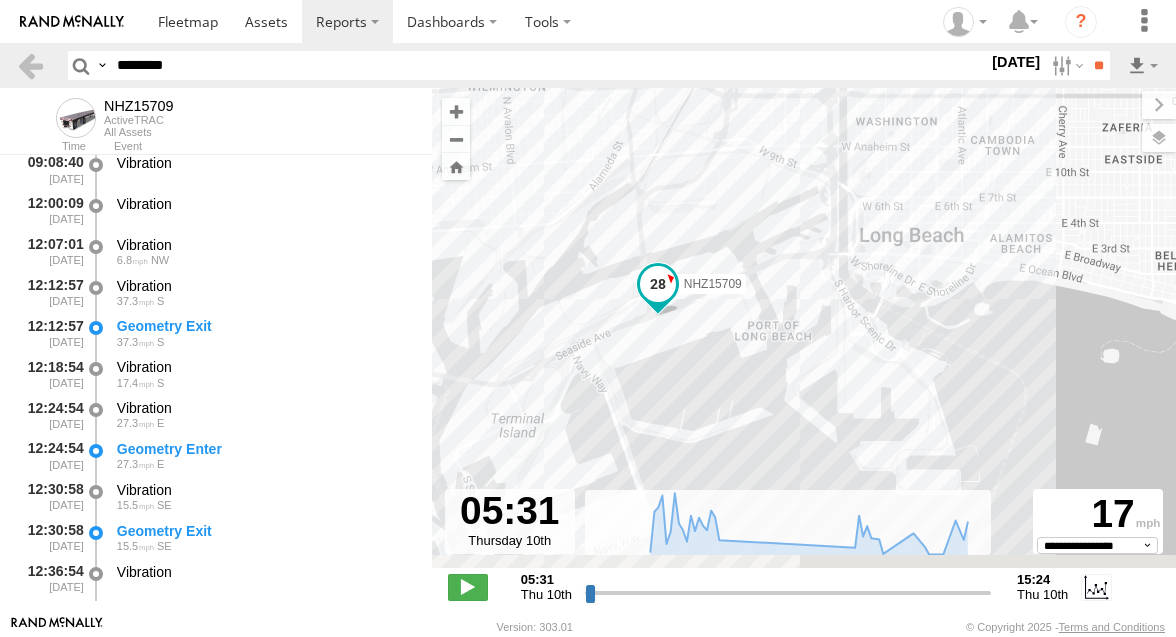drag, startPoint x: 648, startPoint y: 345, endPoint x: 635, endPoint y: 287, distance: 59.439045 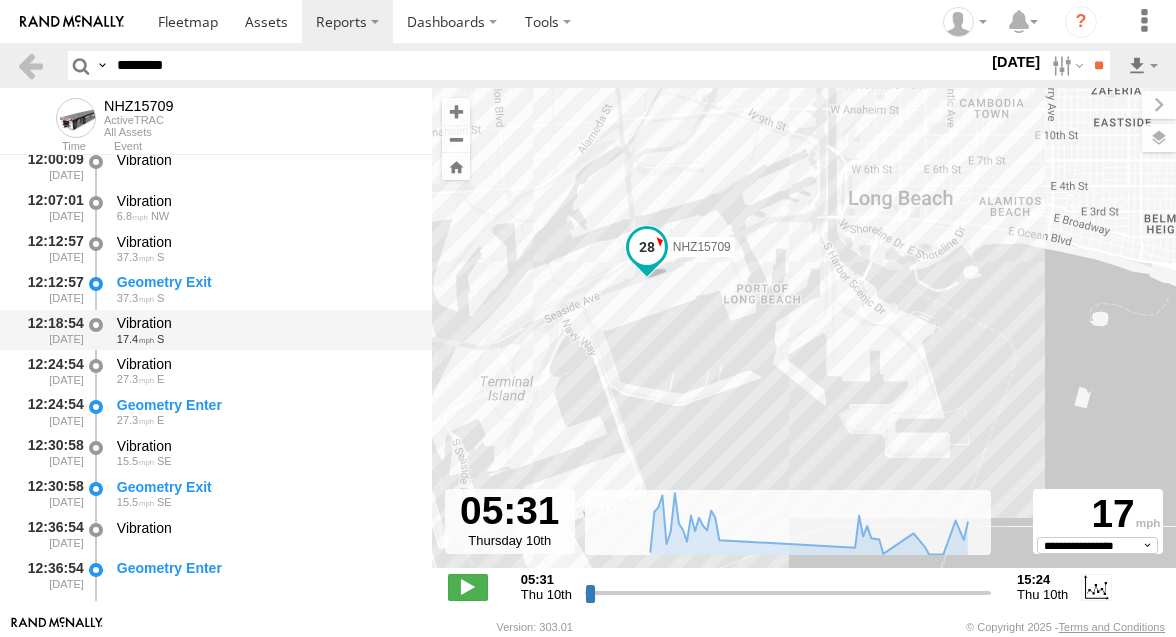scroll, scrollTop: 1256, scrollLeft: 0, axis: vertical 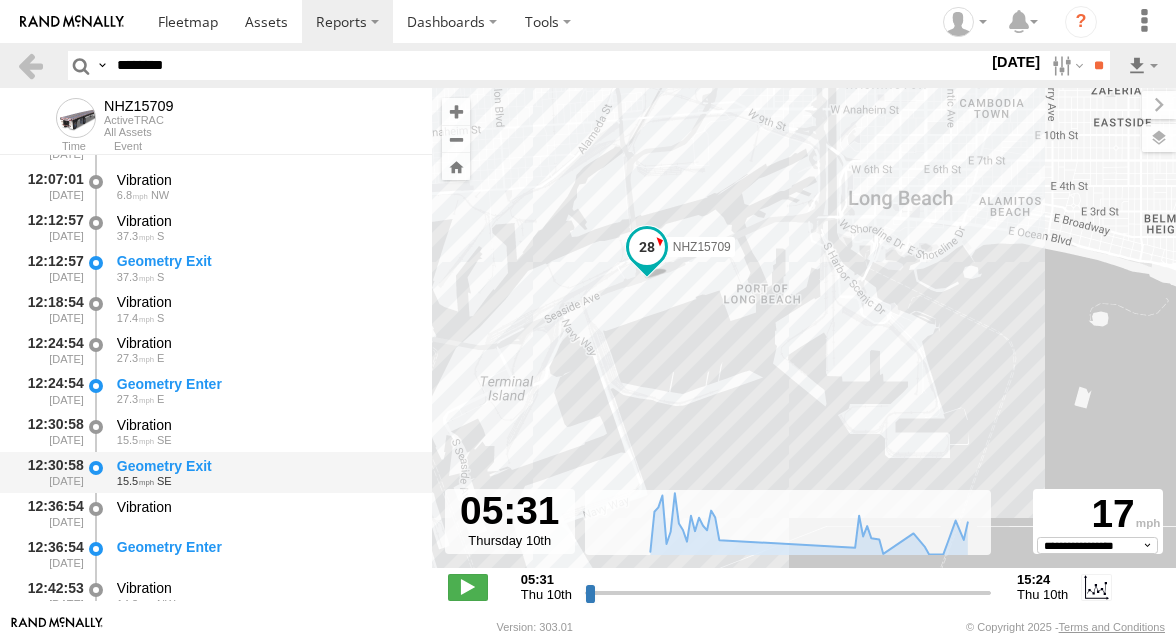 click on "Geometry Exit" at bounding box center (265, 466) 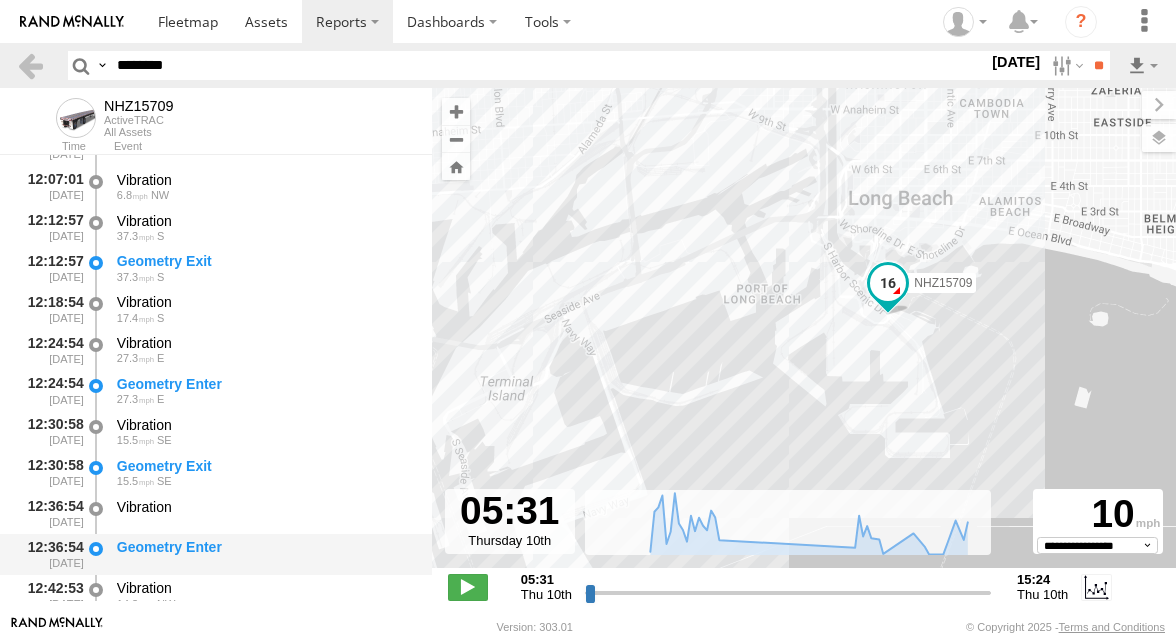 click on "Geometry Enter" at bounding box center [265, 547] 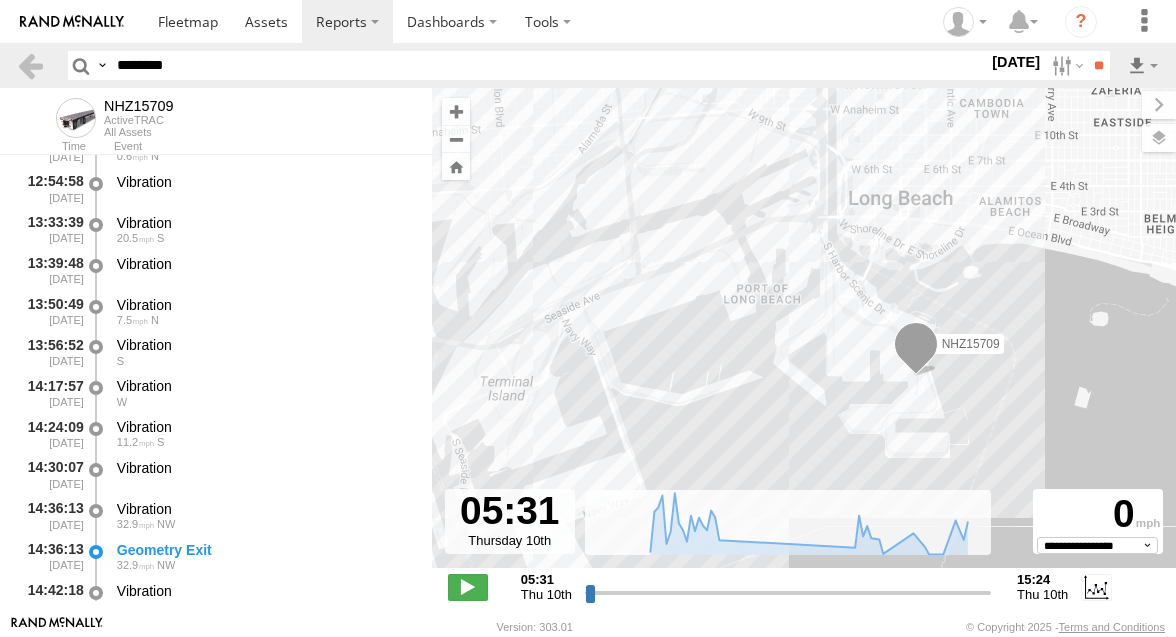scroll, scrollTop: 1744, scrollLeft: 0, axis: vertical 